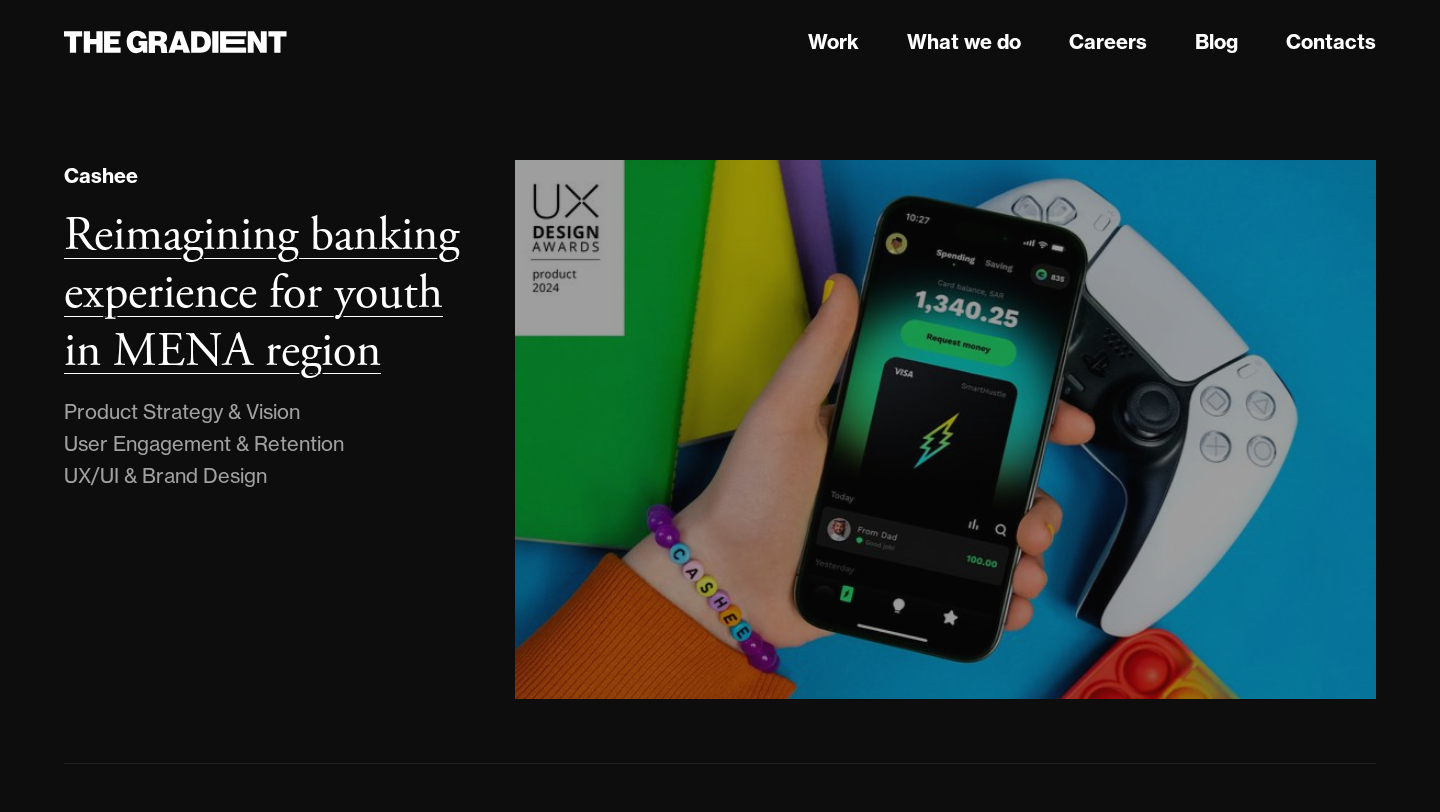 scroll, scrollTop: 1128, scrollLeft: 0, axis: vertical 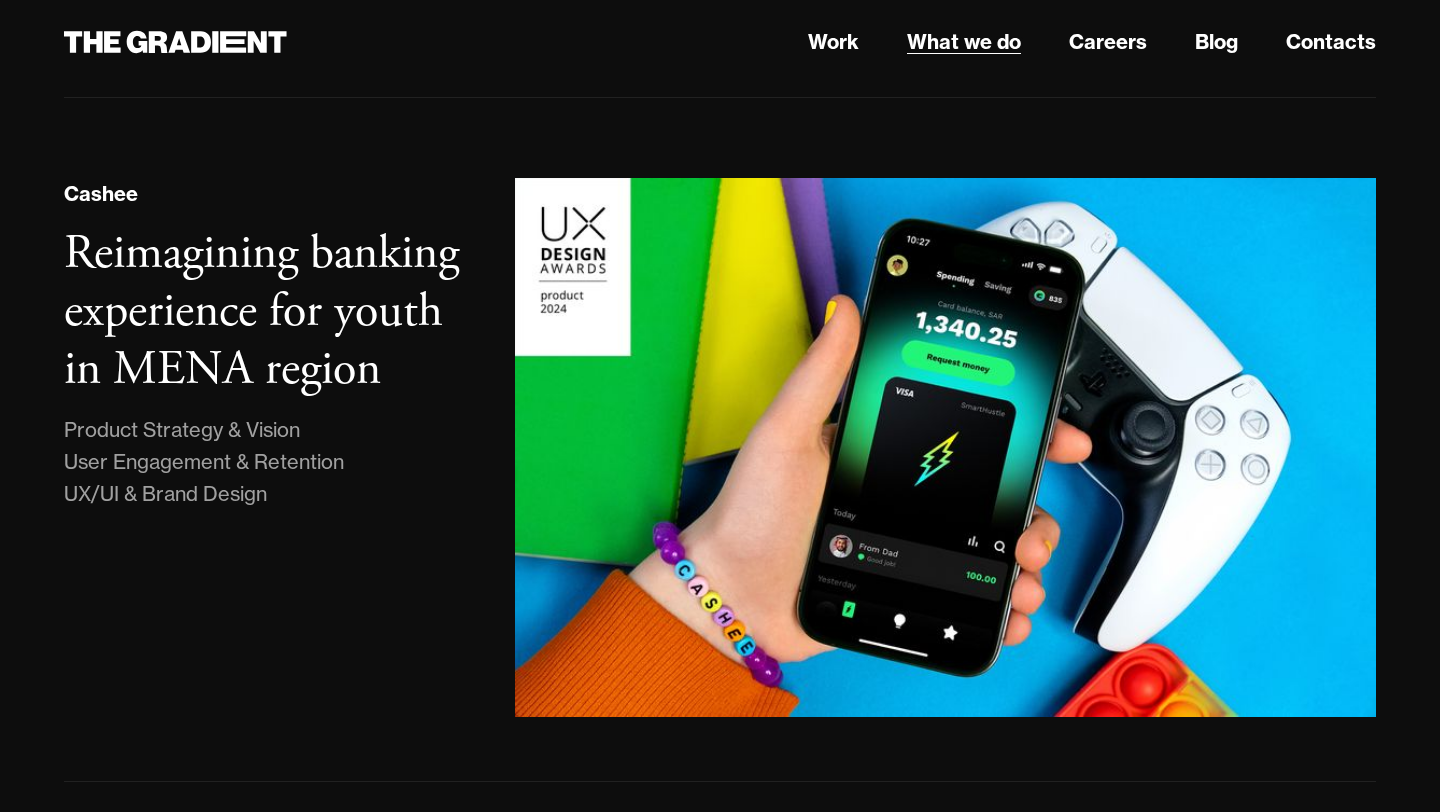 click on "What we do" at bounding box center (964, 42) 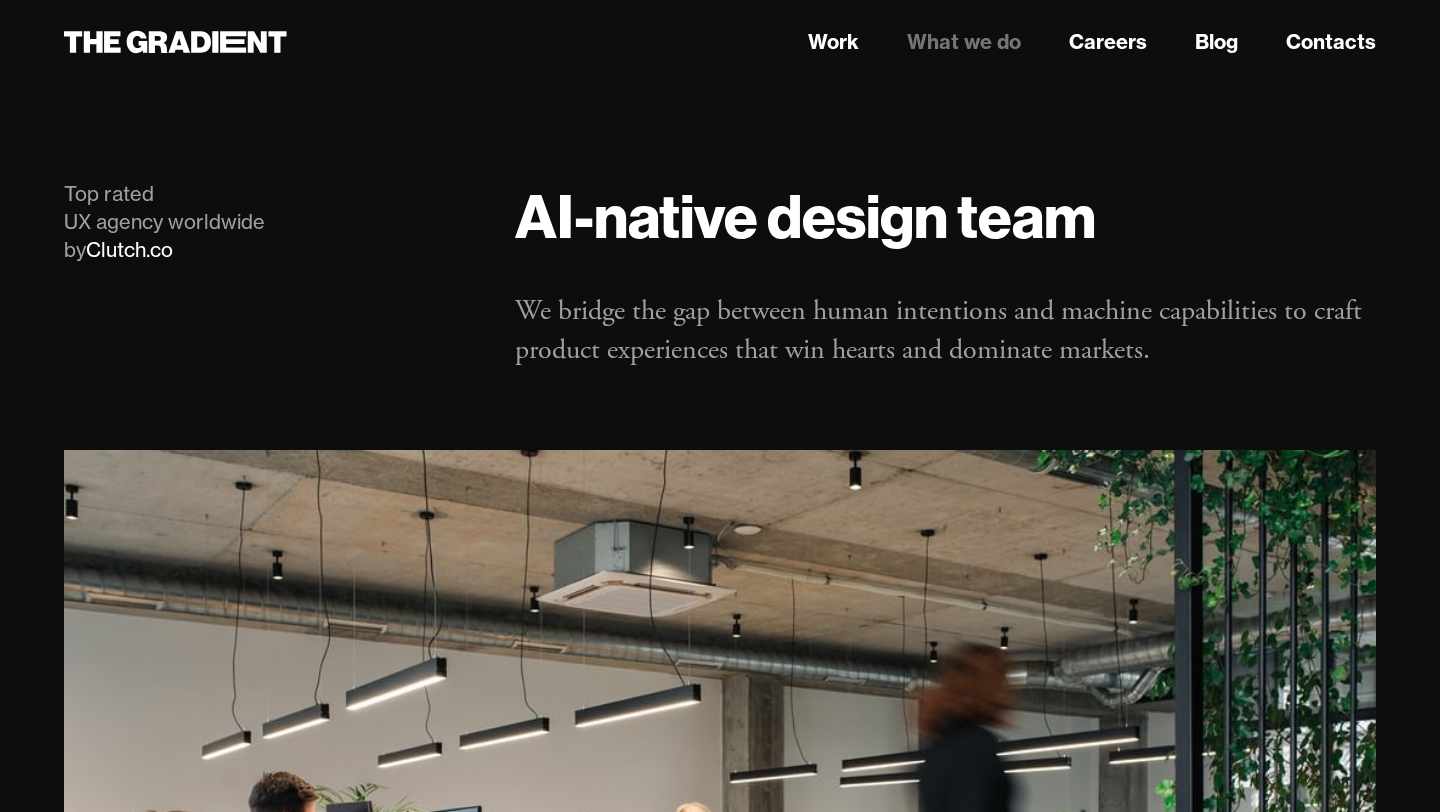 scroll, scrollTop: 0, scrollLeft: 0, axis: both 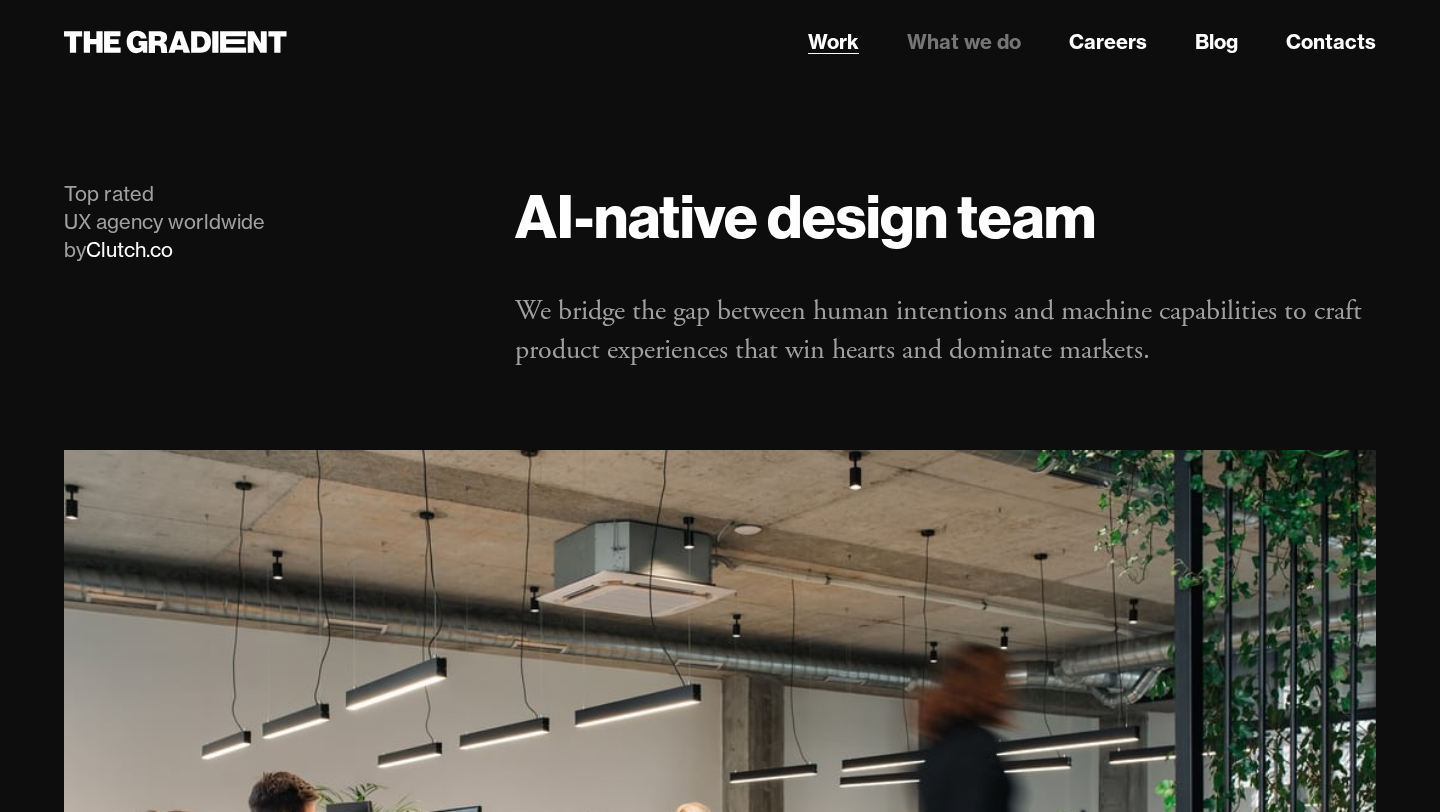 click on "Work" at bounding box center (833, 42) 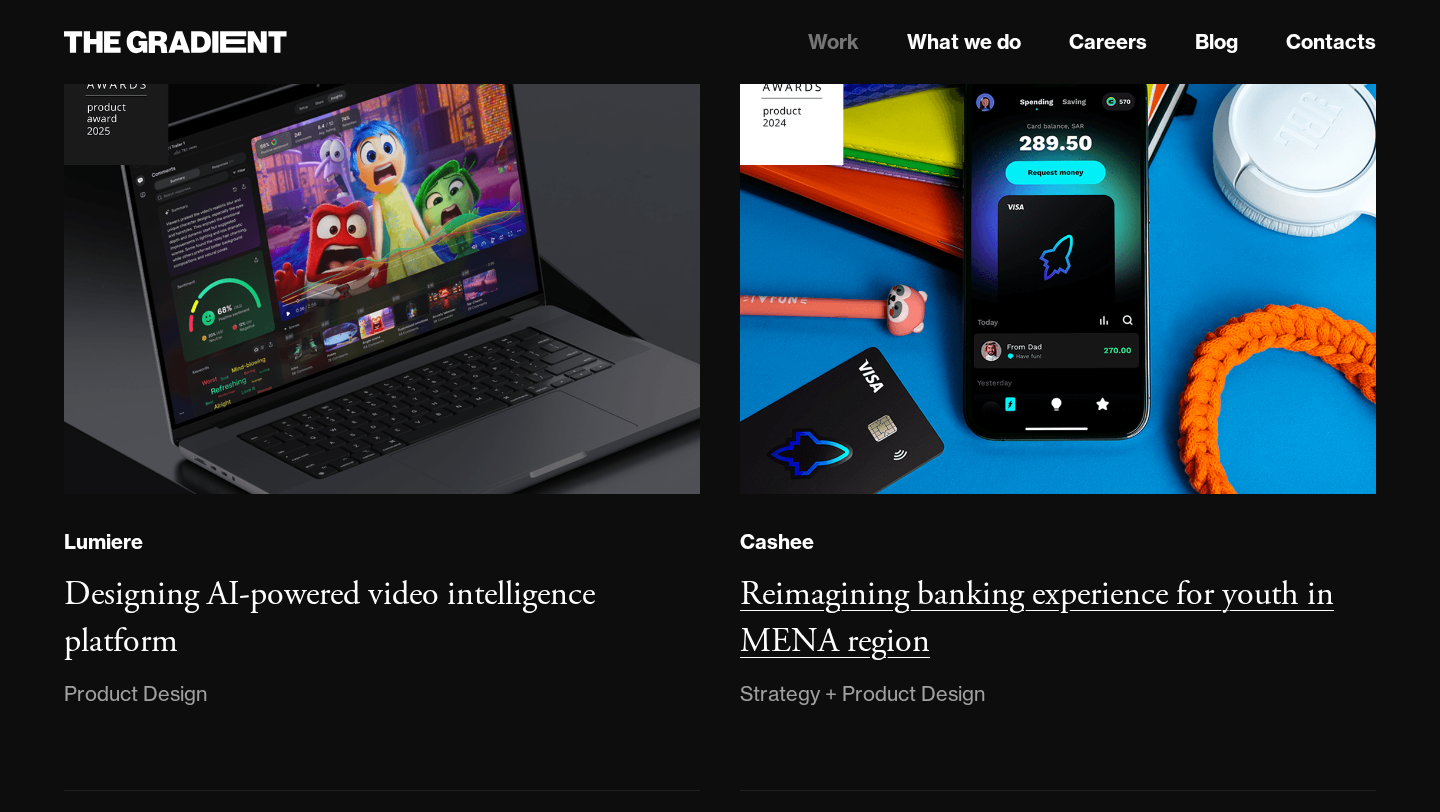 scroll, scrollTop: 0, scrollLeft: 0, axis: both 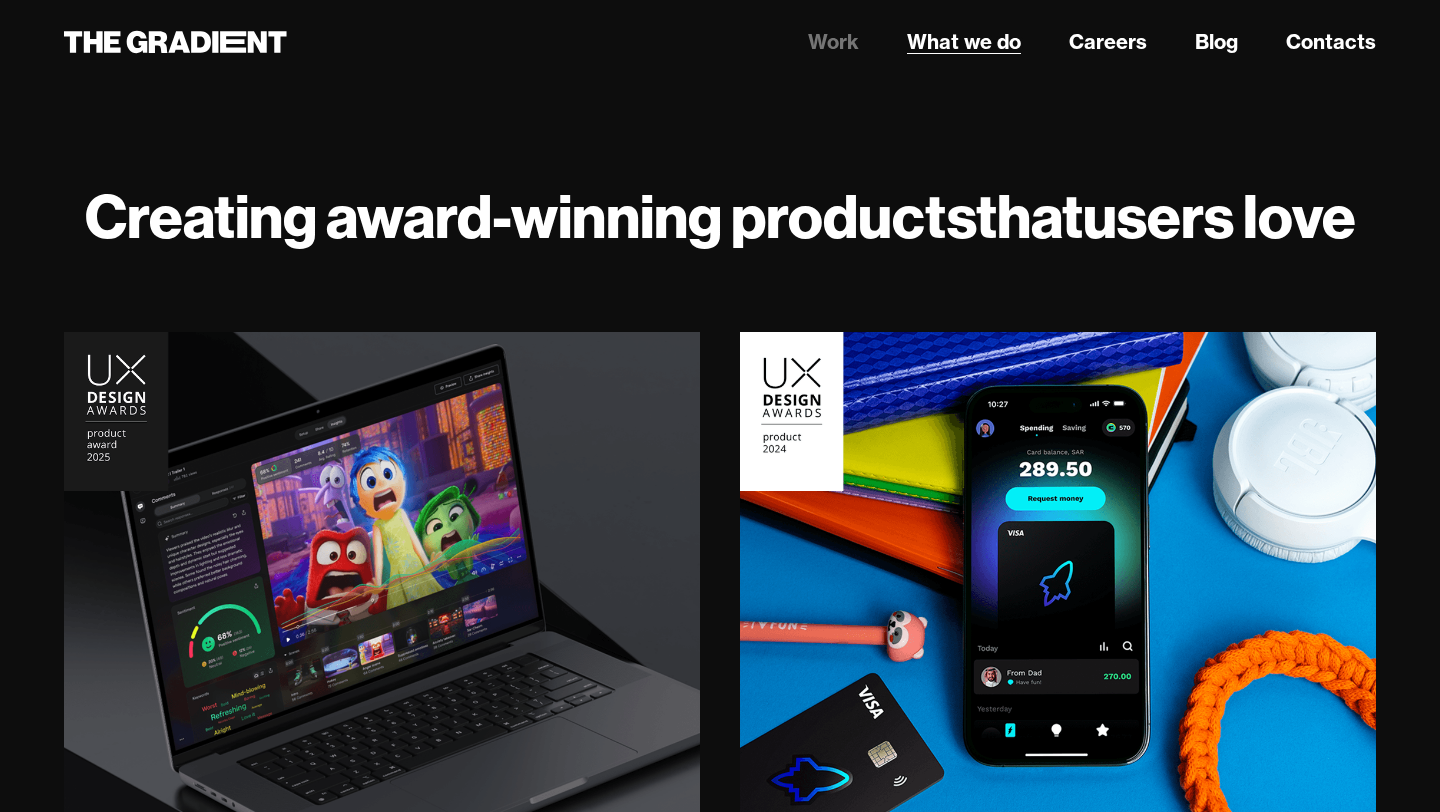 click on "What we do" at bounding box center [964, 42] 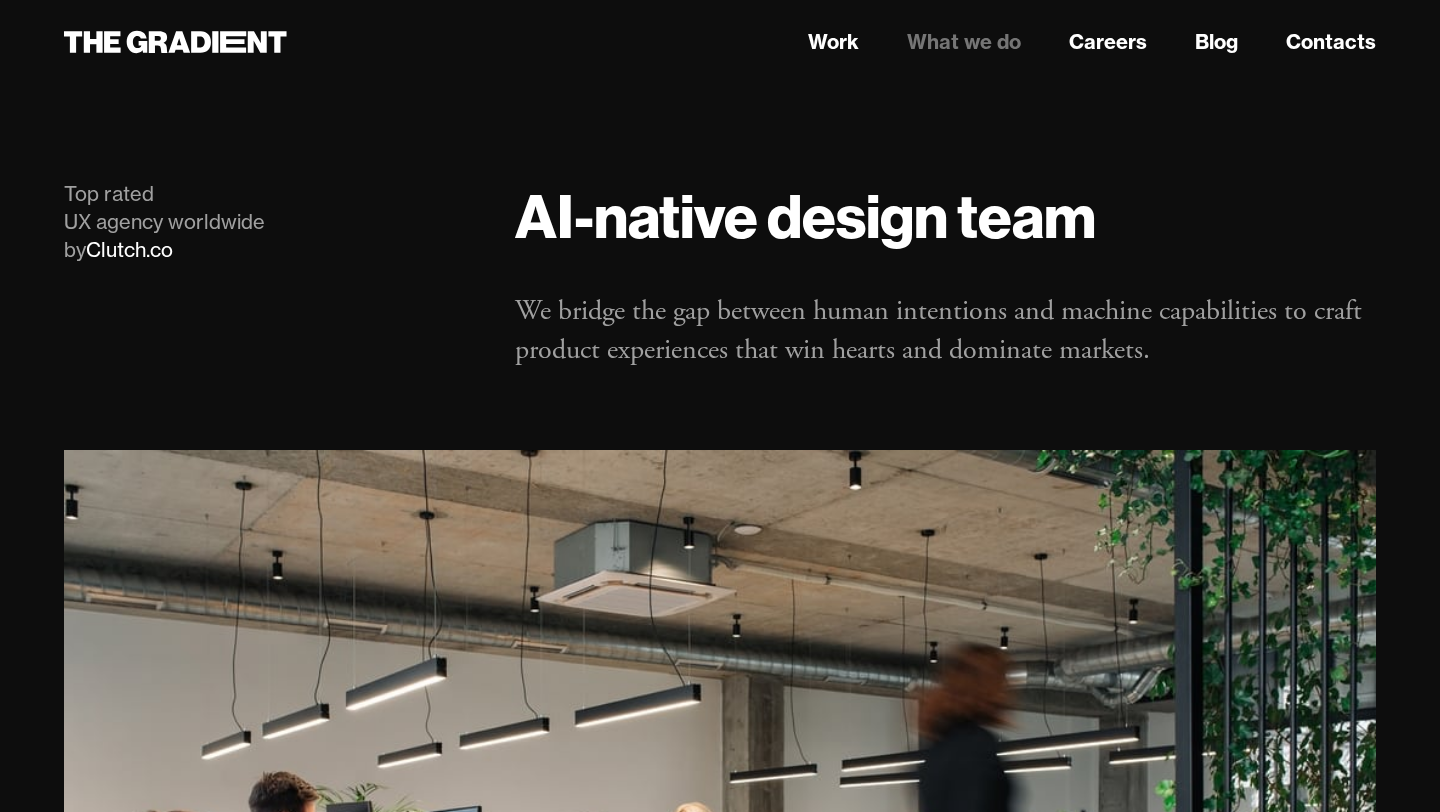 scroll, scrollTop: 0, scrollLeft: 0, axis: both 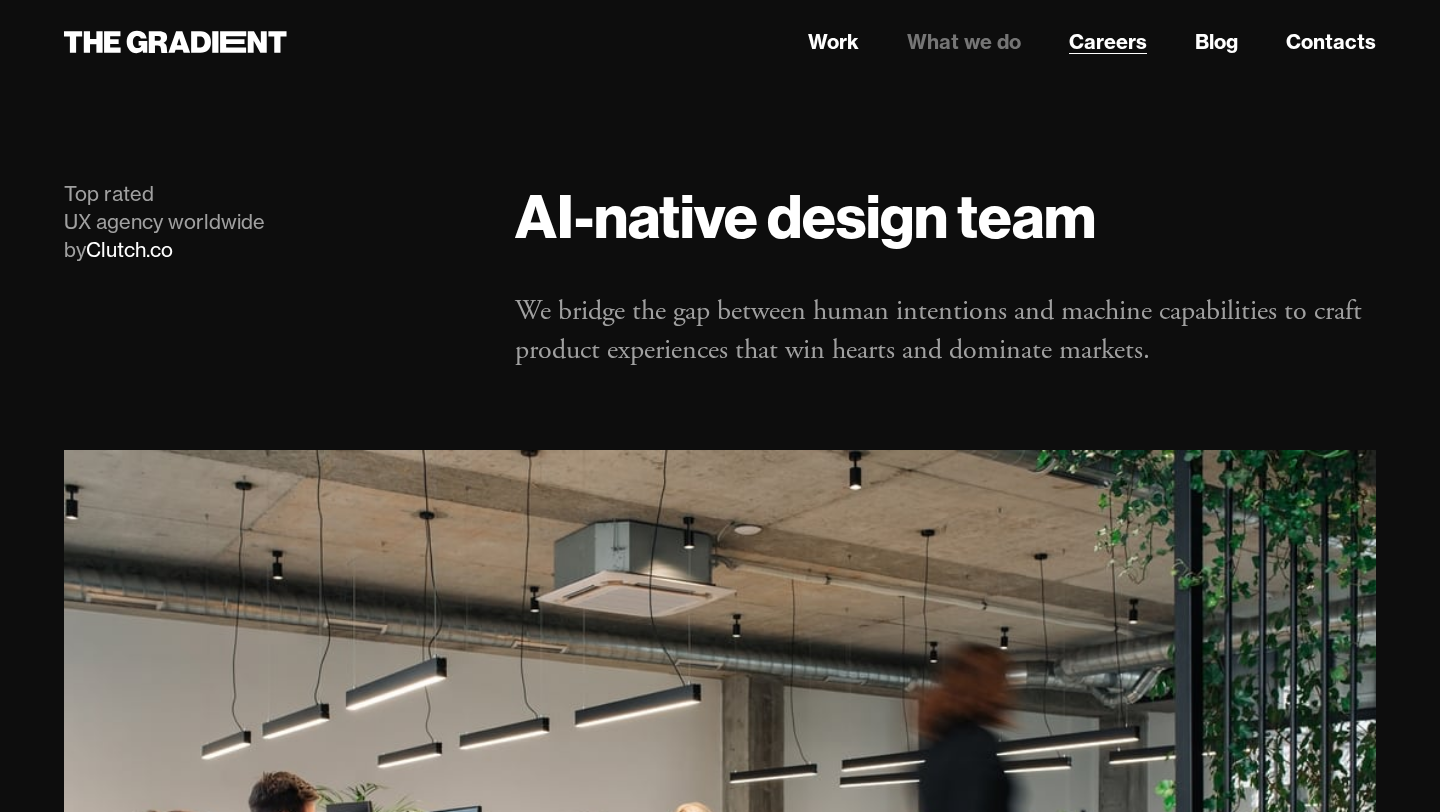 click on "Careers" at bounding box center (1108, 42) 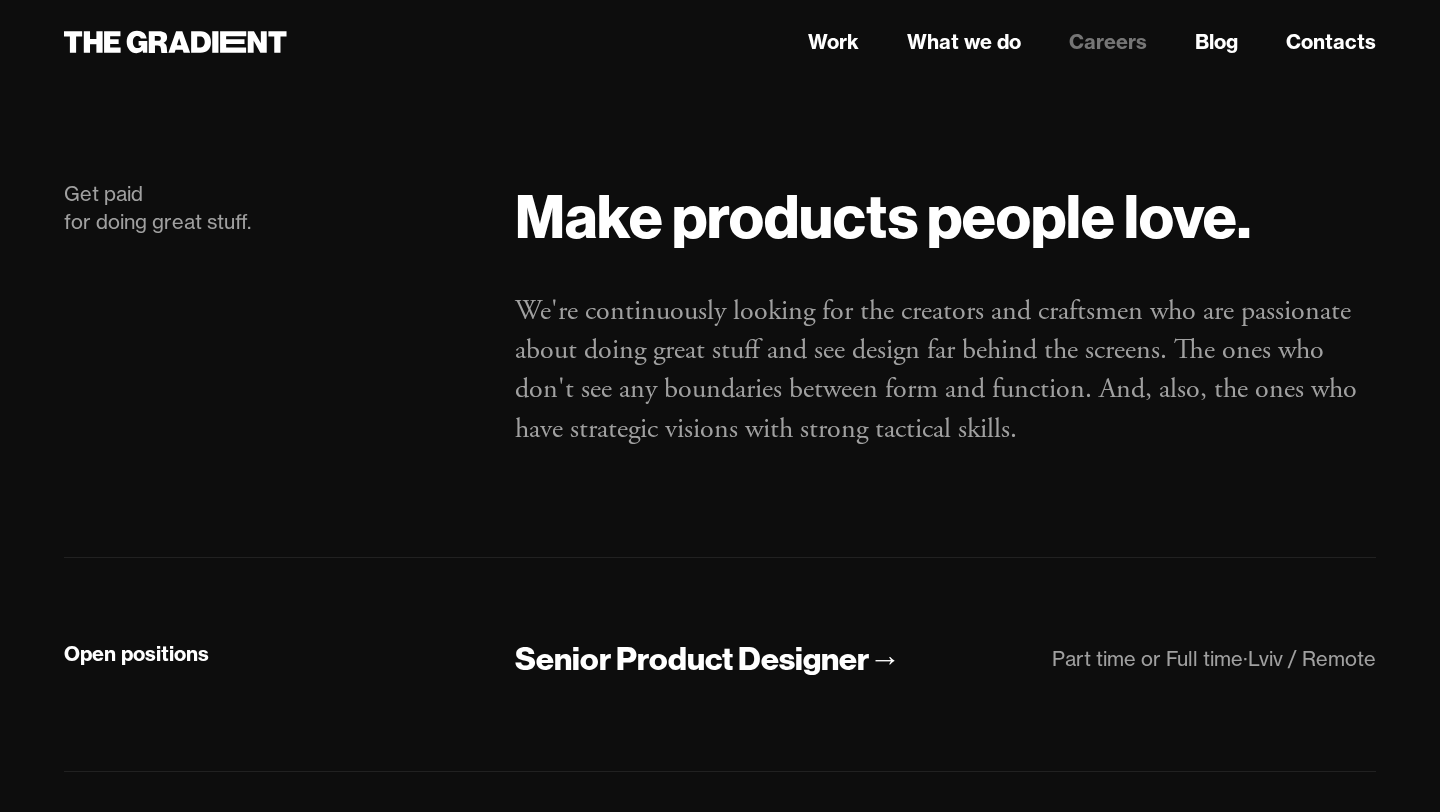 scroll, scrollTop: 0, scrollLeft: 0, axis: both 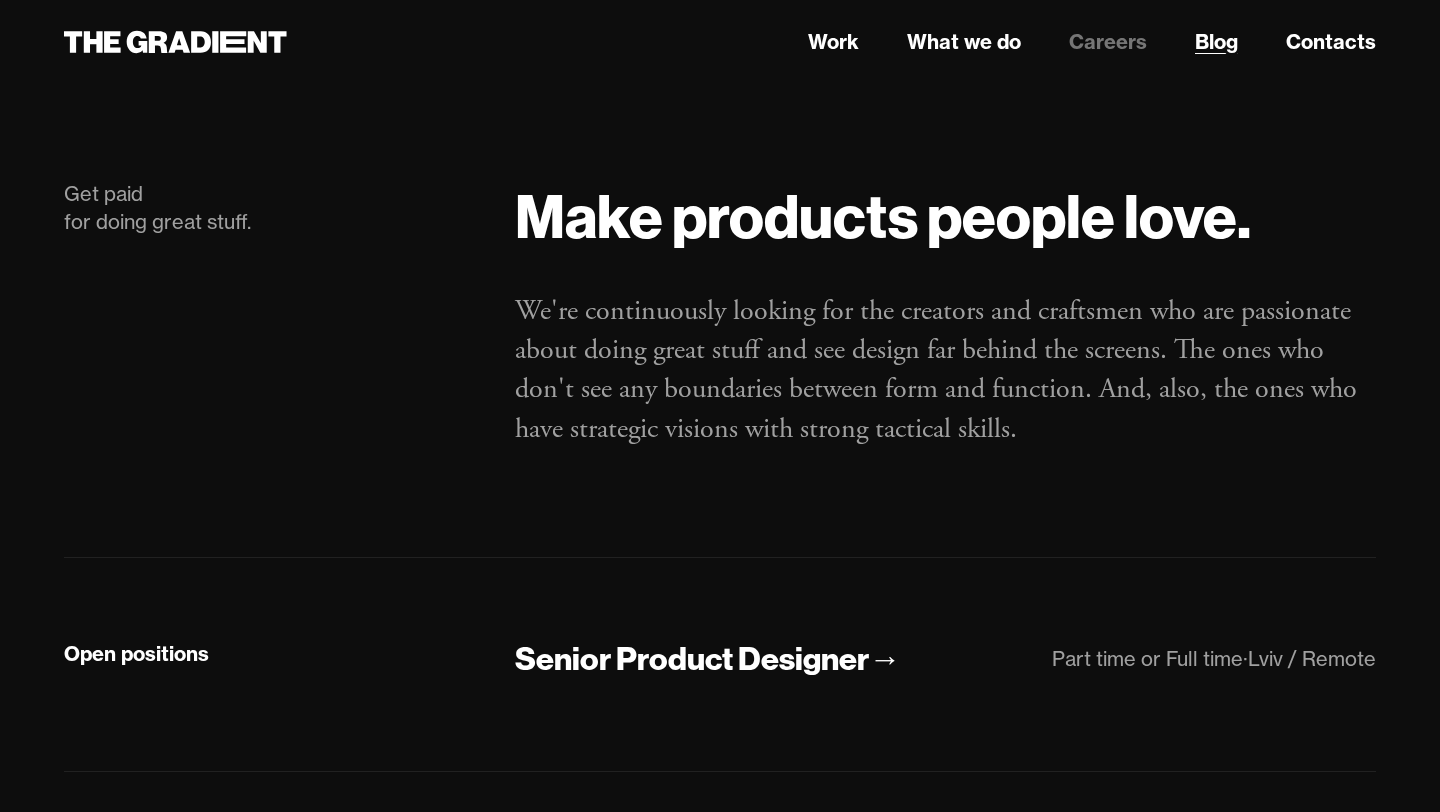 click on "Blog" at bounding box center [1216, 42] 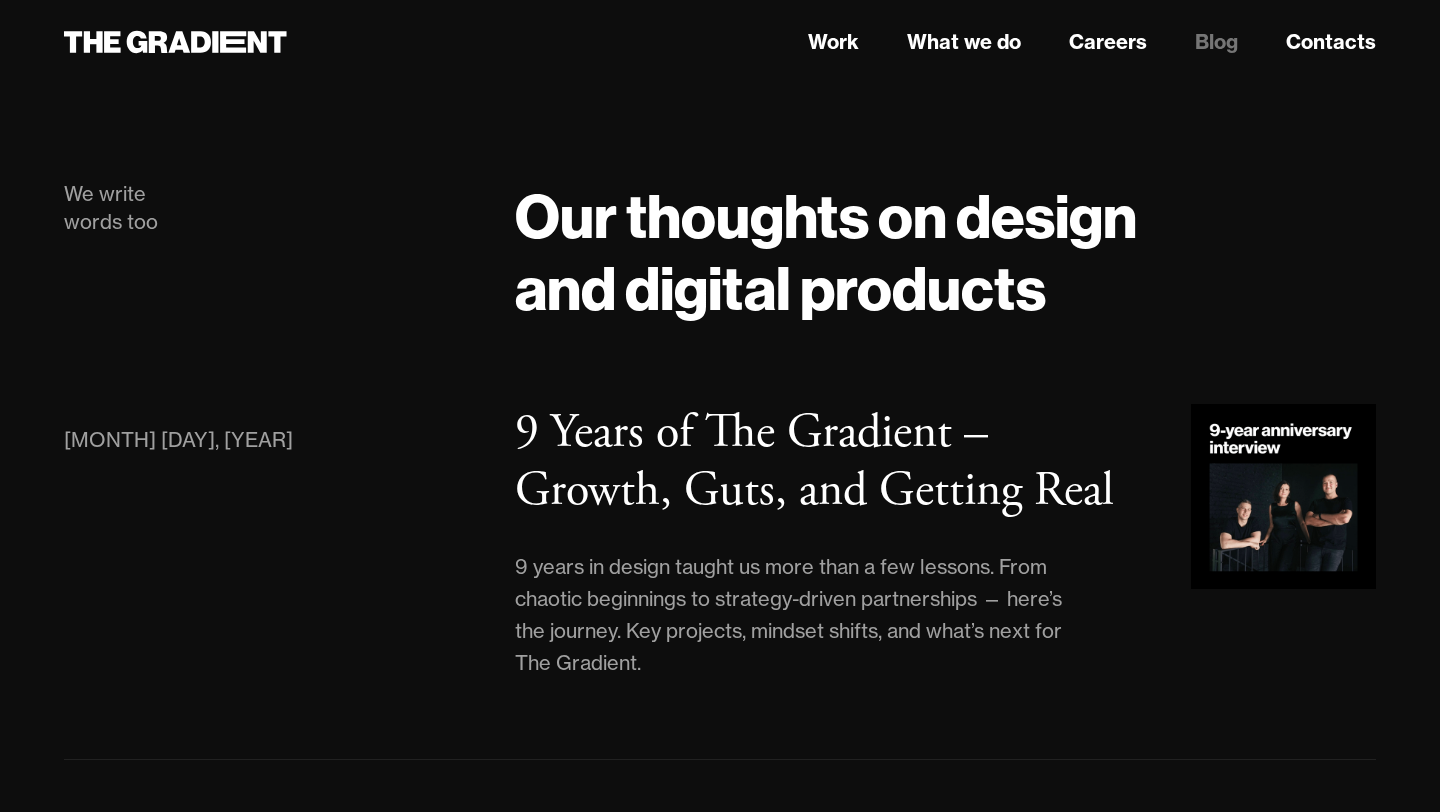 scroll, scrollTop: 0, scrollLeft: 0, axis: both 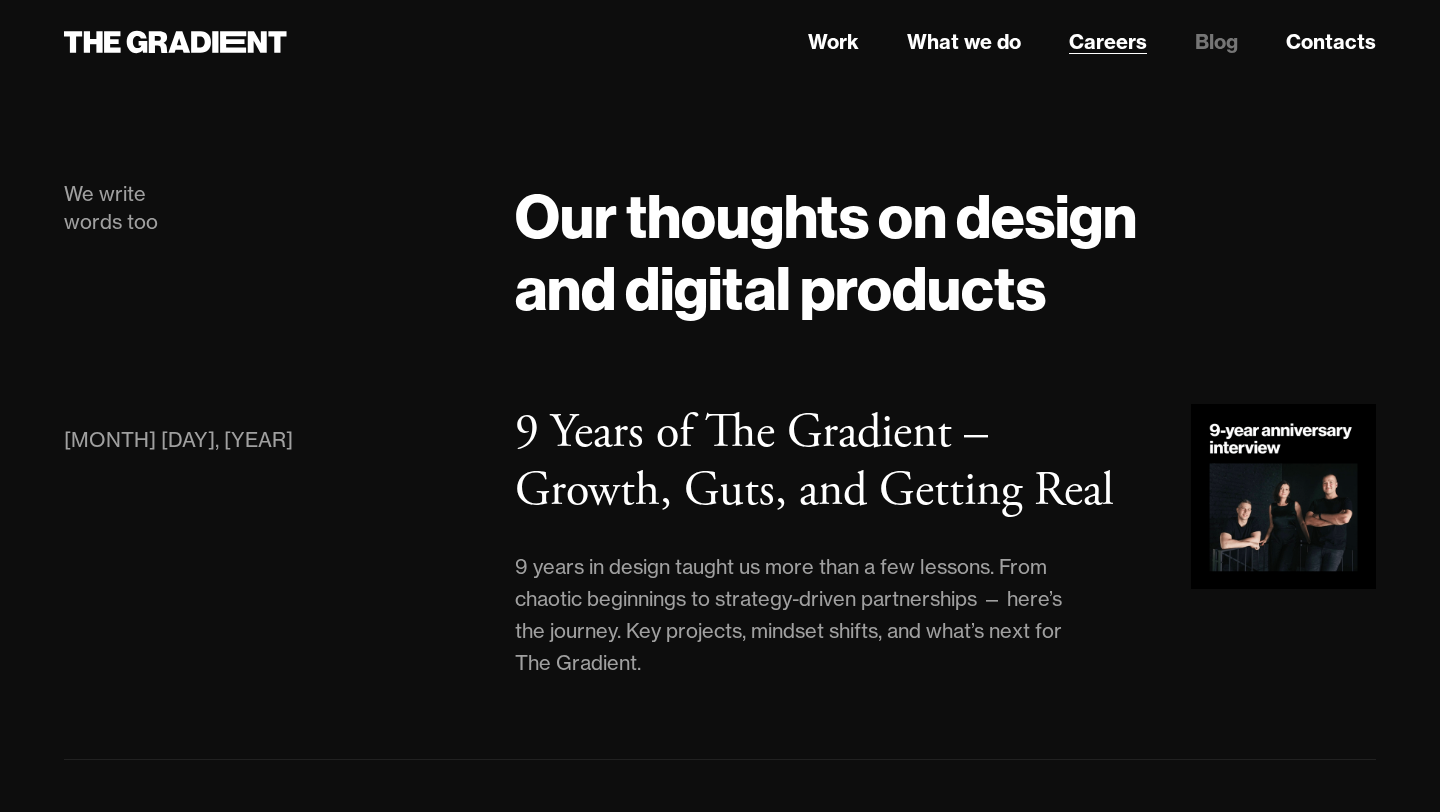 click on "Careers" at bounding box center (1108, 42) 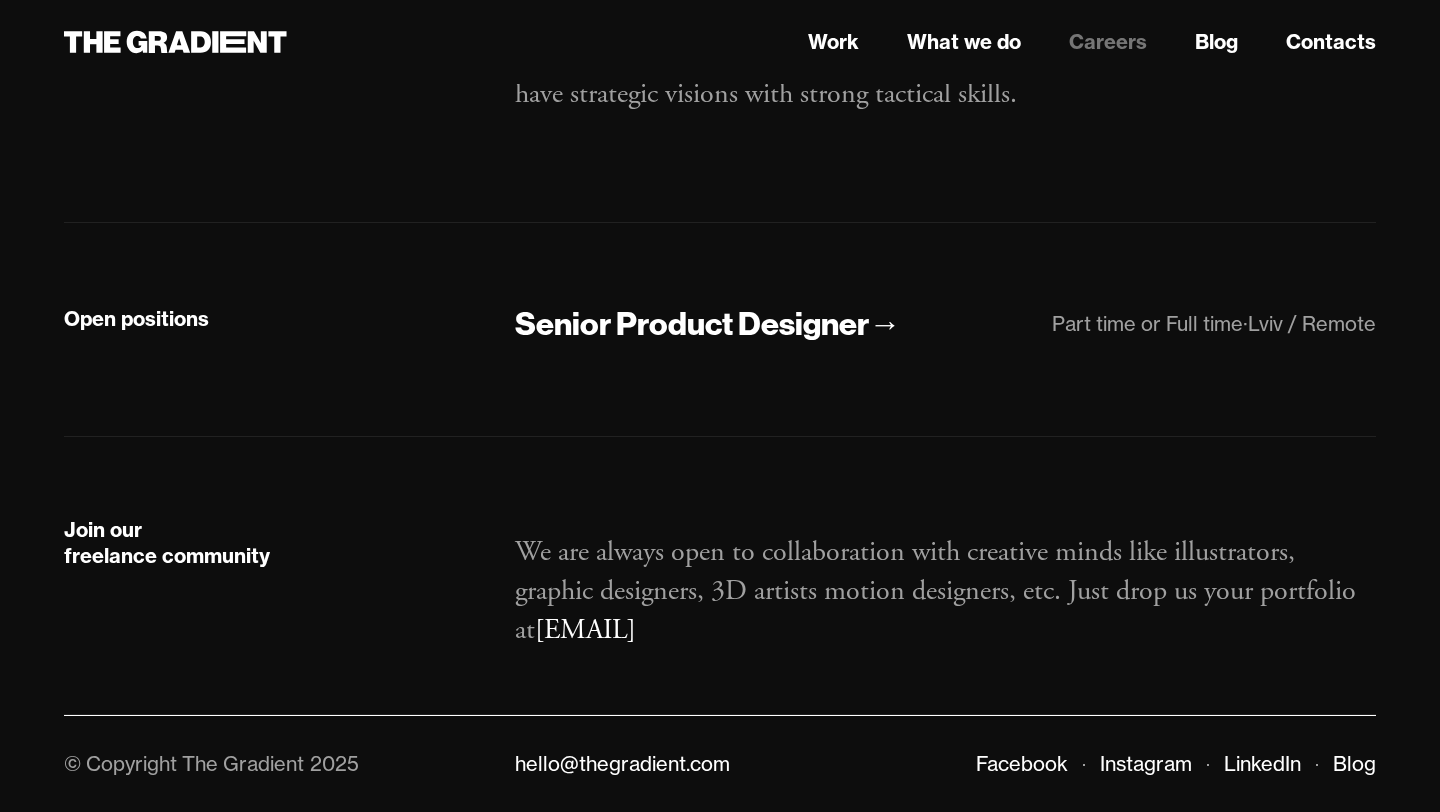 scroll, scrollTop: 0, scrollLeft: 0, axis: both 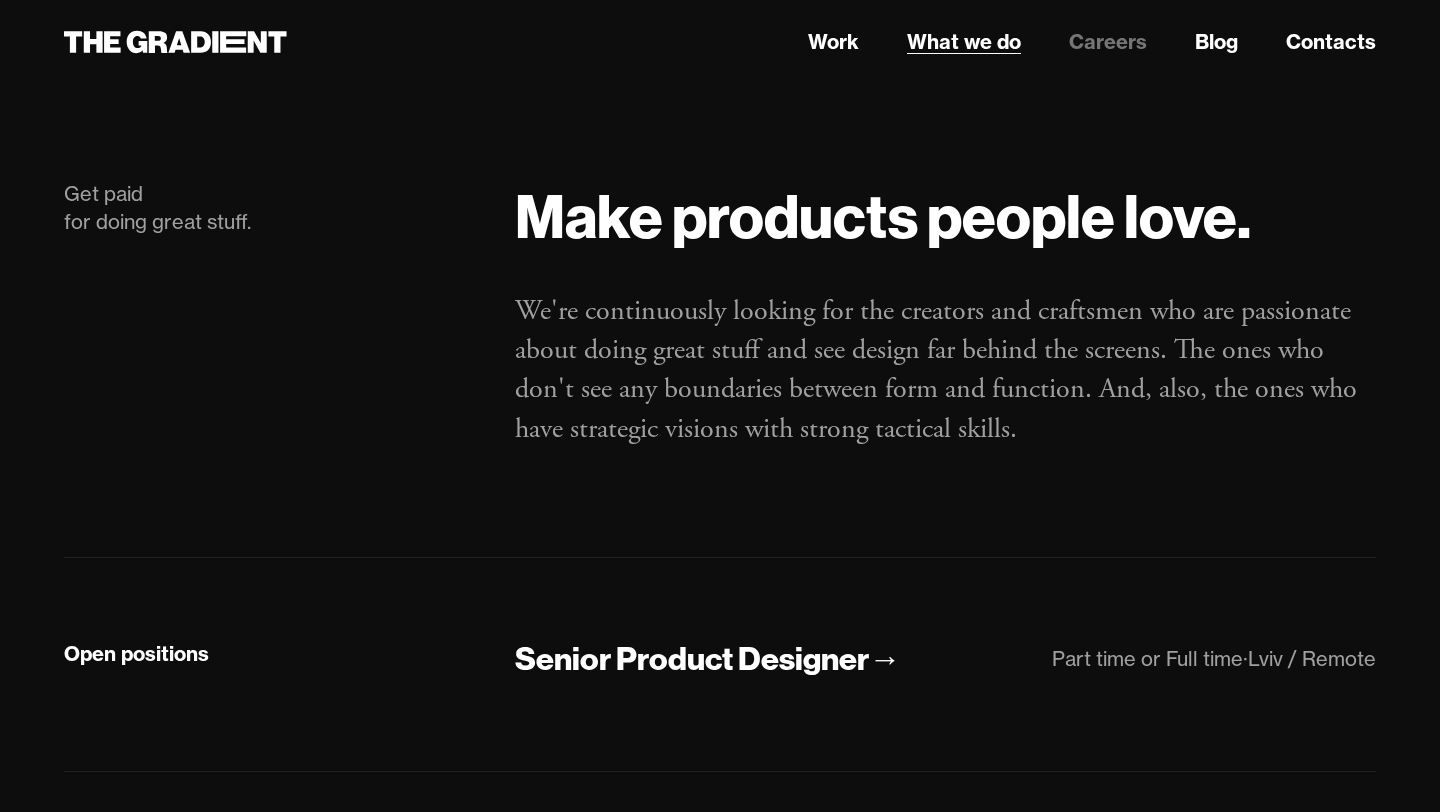 click on "What we do" at bounding box center [964, 42] 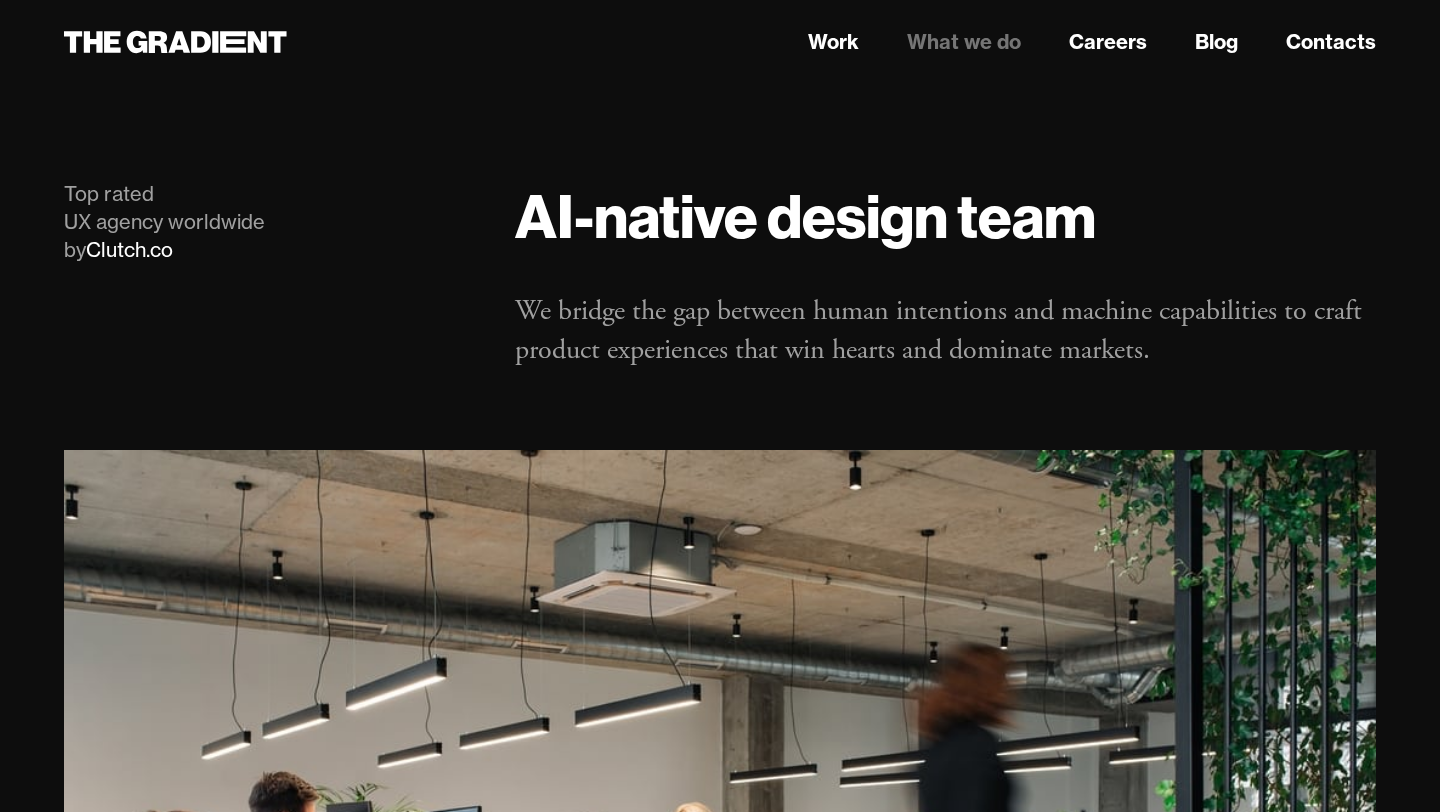 scroll, scrollTop: 0, scrollLeft: 0, axis: both 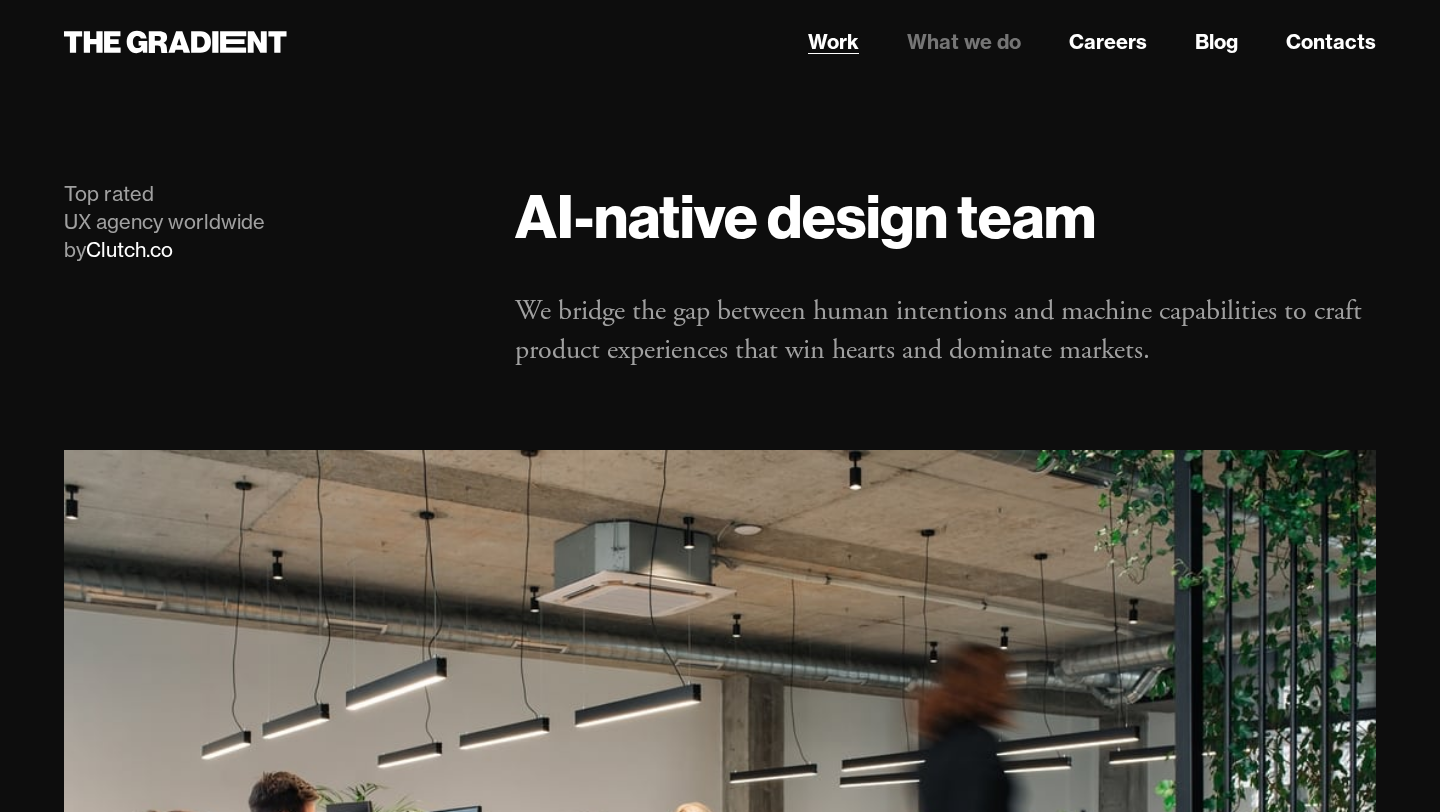 click on "Work" at bounding box center (833, 42) 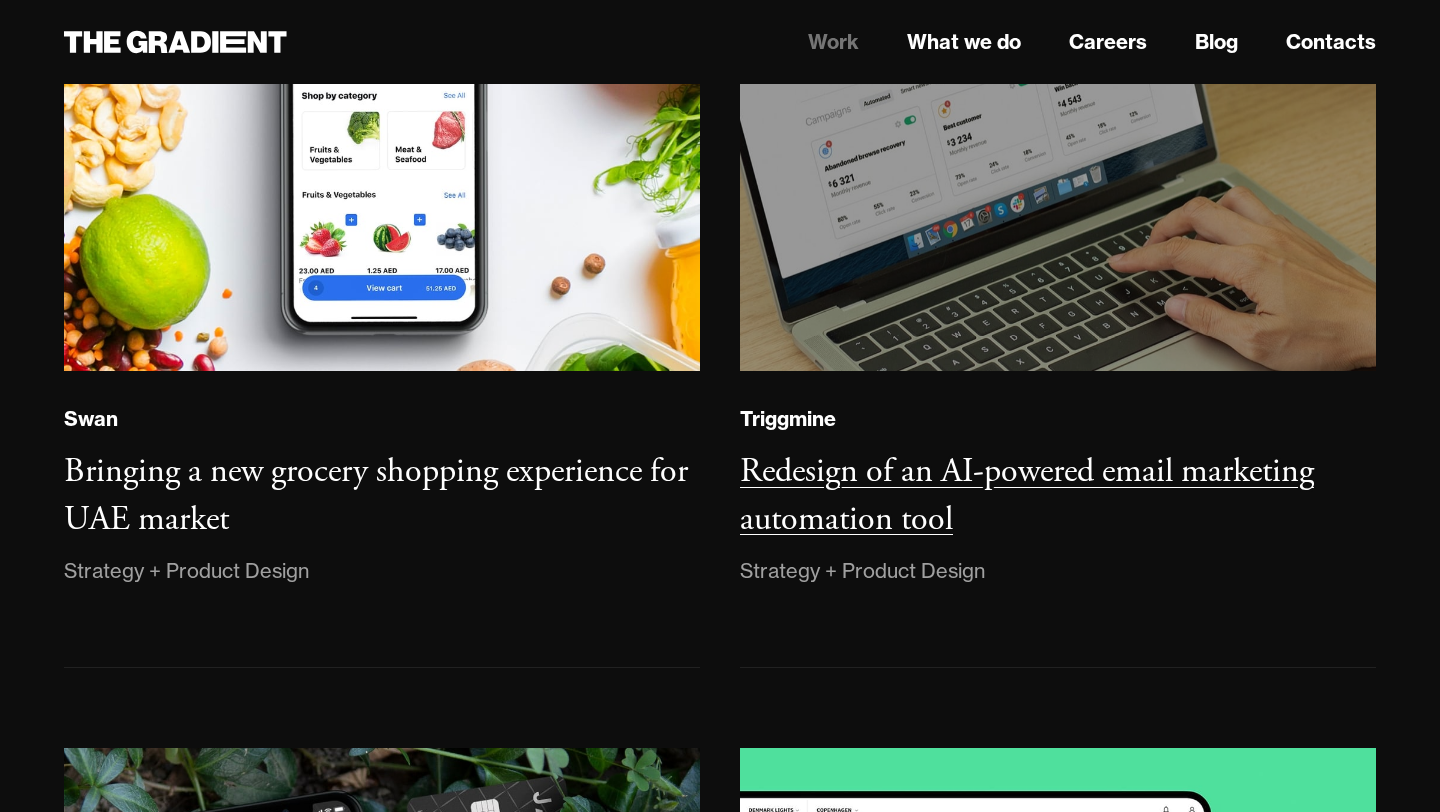 scroll, scrollTop: 3513, scrollLeft: 0, axis: vertical 